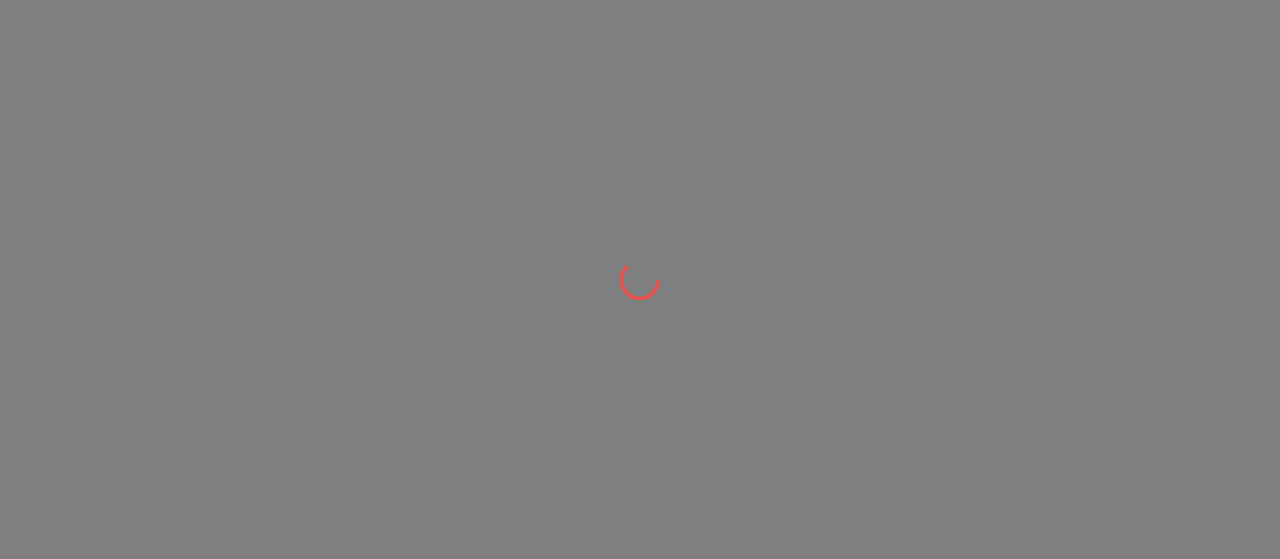 scroll, scrollTop: 0, scrollLeft: 0, axis: both 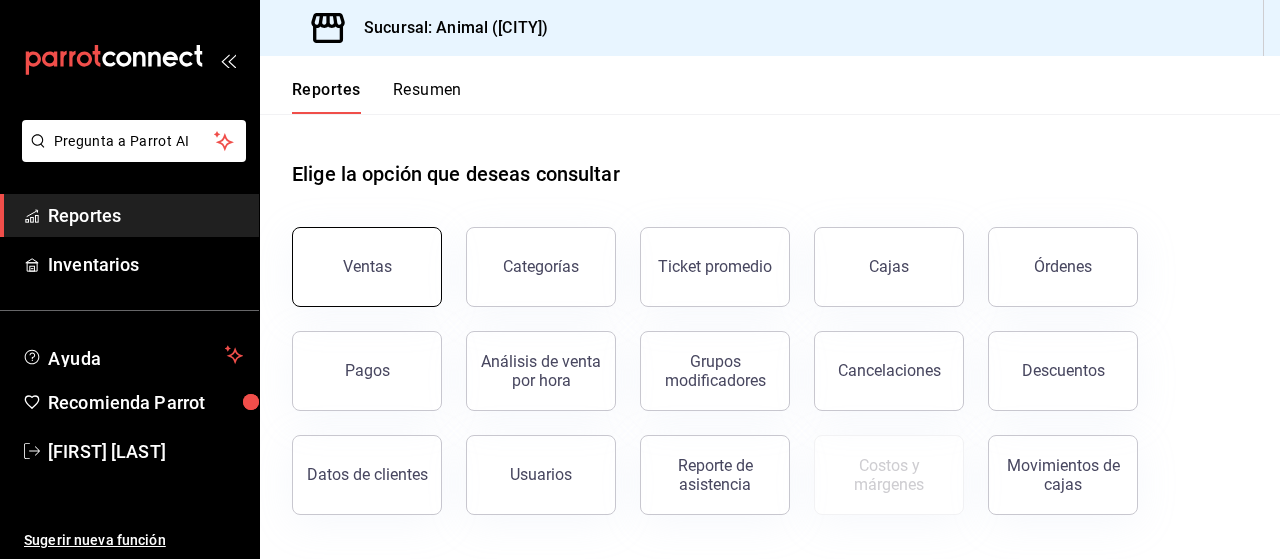 click on "Ventas" at bounding box center (367, 267) 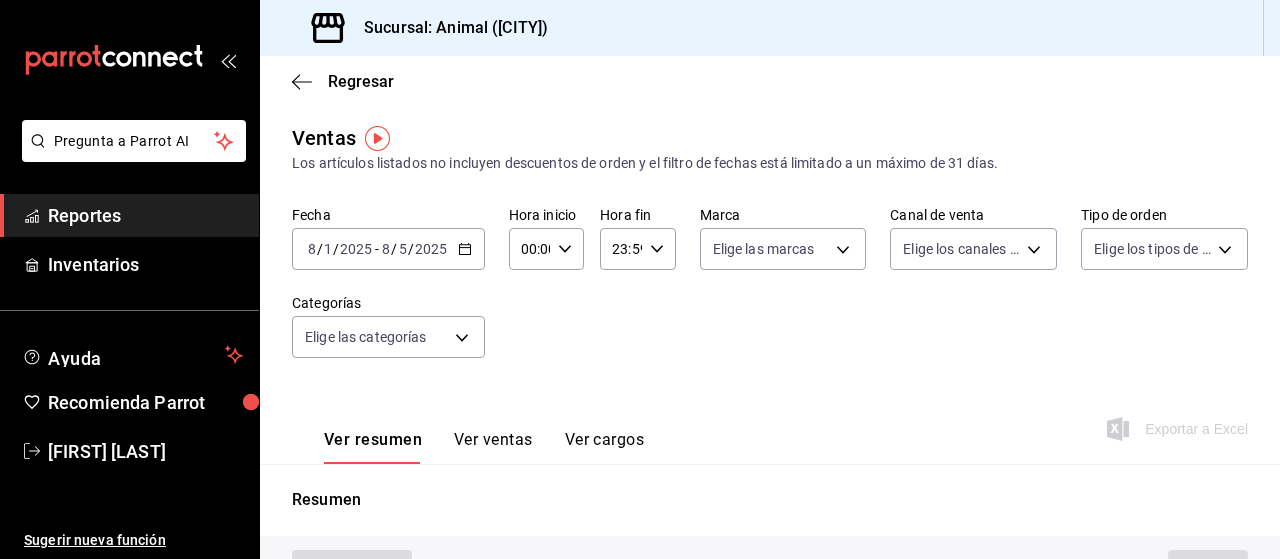 type on "PARROT,UBER_EATS,RAPPI,DIDI_FOOD,ONLINE" 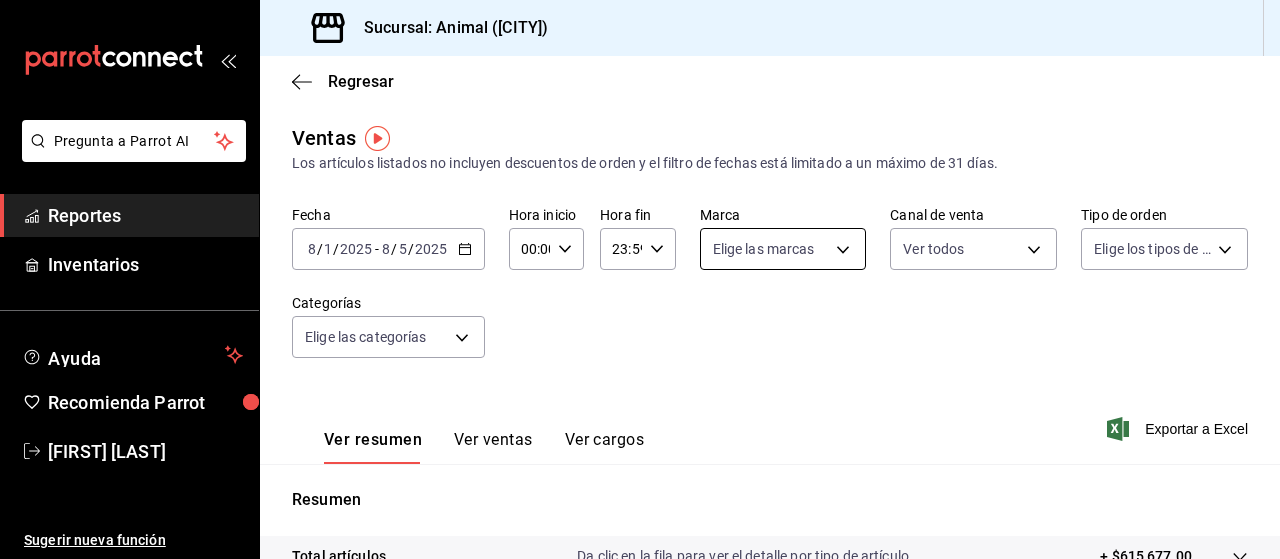 click on "Pregunta a Parrot AI Reportes   Inventarios   Ayuda Recomienda Parrot   [FIRST] [LAST]   Sugerir nueva función   Sucursal: Animal ([CITY]) Regresar Ventas Los artículos listados no incluyen descuentos de orden y el filtro de fechas está limitado a un máximo de 31 días. Fecha [DATE] [DATE] - [DATE] [DATE] Hora inicio 00:00 Hora inicio Hora fin 23:59 Hora fin Marca Elige las marcas Canal de venta Ver todos PARROT,UBER_EATS,RAPPI,DIDI_FOOD,ONLINE Tipo de orden Elige los tipos de orden Categorías Elige las categorías Ver resumen Ver ventas Ver cargos Exportar a Excel Resumen Total artículos Da clic en la fila para ver el detalle por tipo de artículo + $615,677.00 Cargos por servicio + $0.00 Venta bruta = $615,677.00 Descuentos totales - $45.80 Certificados de regalo - $1,511.00 Venta total = $614,120.20 Impuestos - $84,706.23 Venta neta = $529,413.97 Pregunta a Parrot AI Reportes   Inventarios   Ayuda Recomienda Parrot   [FIRST] [LAST]   Sugerir nueva función   Ver video tutorial" at bounding box center (640, 279) 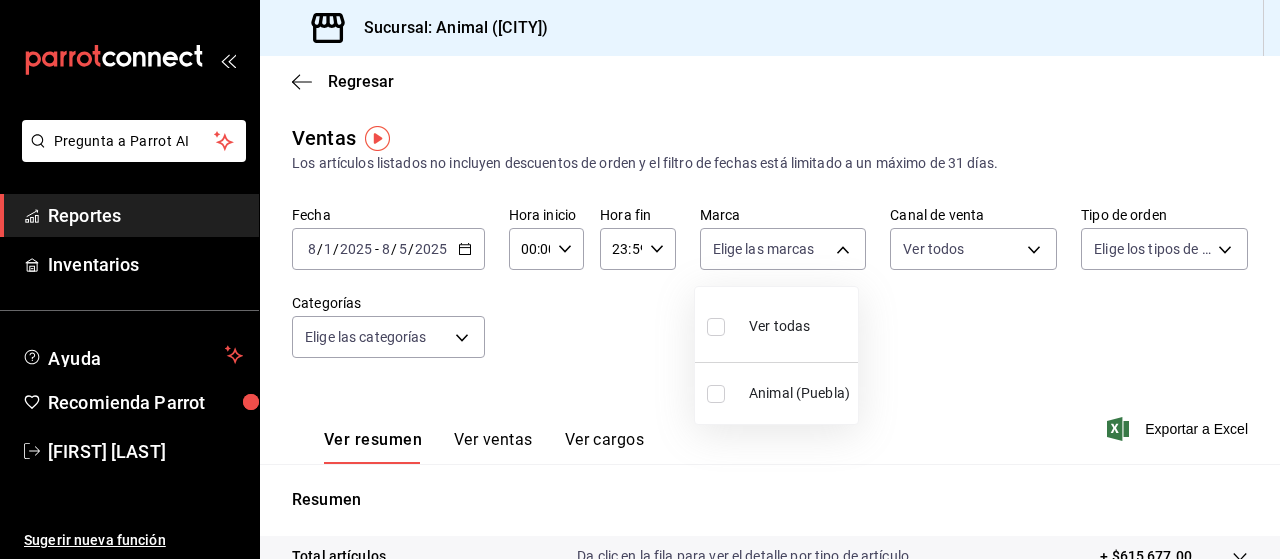 click on "Ver todas" at bounding box center (779, 326) 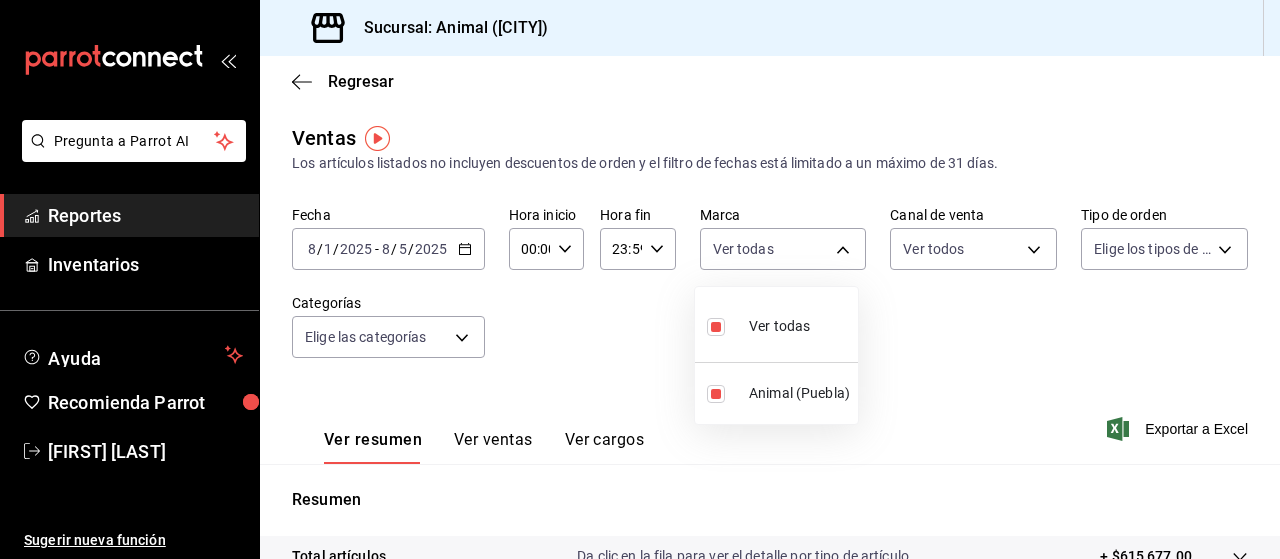 click at bounding box center [640, 279] 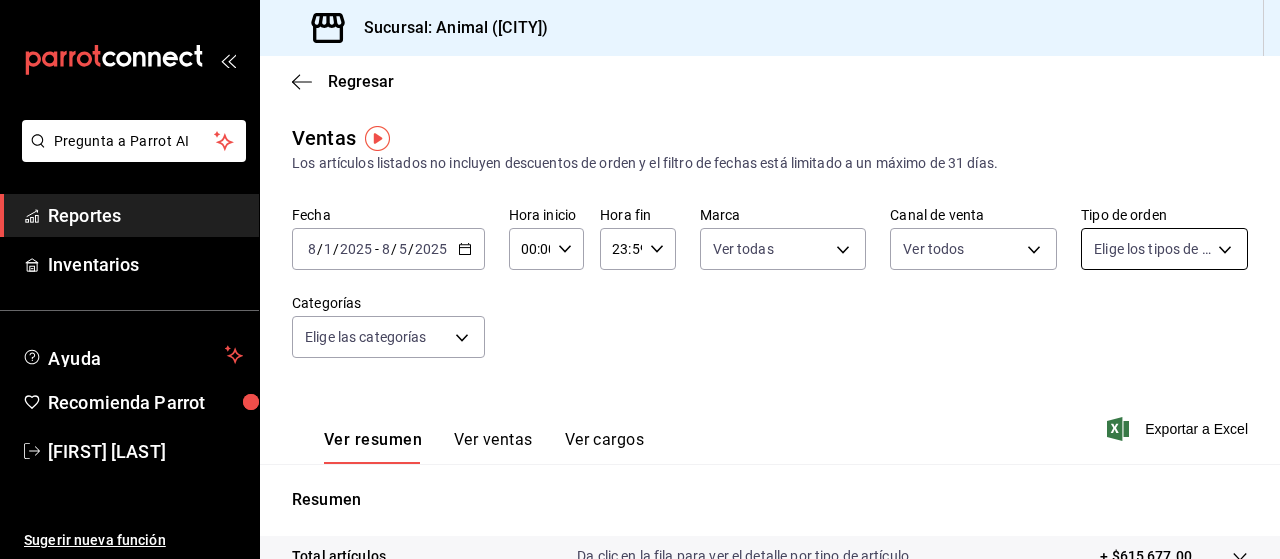 click on "Pregunta a Parrot AI Reportes   Inventarios   Ayuda Recomienda Parrot   [FIRST] [LAST]   Sugerir nueva función   Sucursal: Animal ([CITY]) Regresar Ventas Los artículos listados no incluyen descuentos de orden y el filtro de fechas está limitado a un máximo de 31 días. Fecha [DATE] [DATE] - [DATE] [DATE] Hora inicio 00:00 Hora inicio Hora fin 23:59 Hora fin Marca Ver todas [UUID] Canal de venta Ver todos PARROT,UBER_EATS,RAPPI,DIDI_FOOD,ONLINE Tipo de orden Elige los tipos de orden Categorías Elige las categorías Ver resumen Ver ventas Ver cargos Exportar a Excel Resumen Total artículos Da clic en la fila para ver el detalle por tipo de artículo + $615,677.00 Cargos por servicio + $0.00 Venta bruta = $615,677.00 Descuentos totales - $45.80 Certificados de regalo - $1,511.00 Venta total = $614,120.20 Impuestos - $84,706.23 Venta neta = $529,413.97 Pregunta a Parrot AI Reportes   Inventarios   Ayuda Recomienda Parrot   [FIRST] [LAST]     Ver video tutorial" at bounding box center [640, 279] 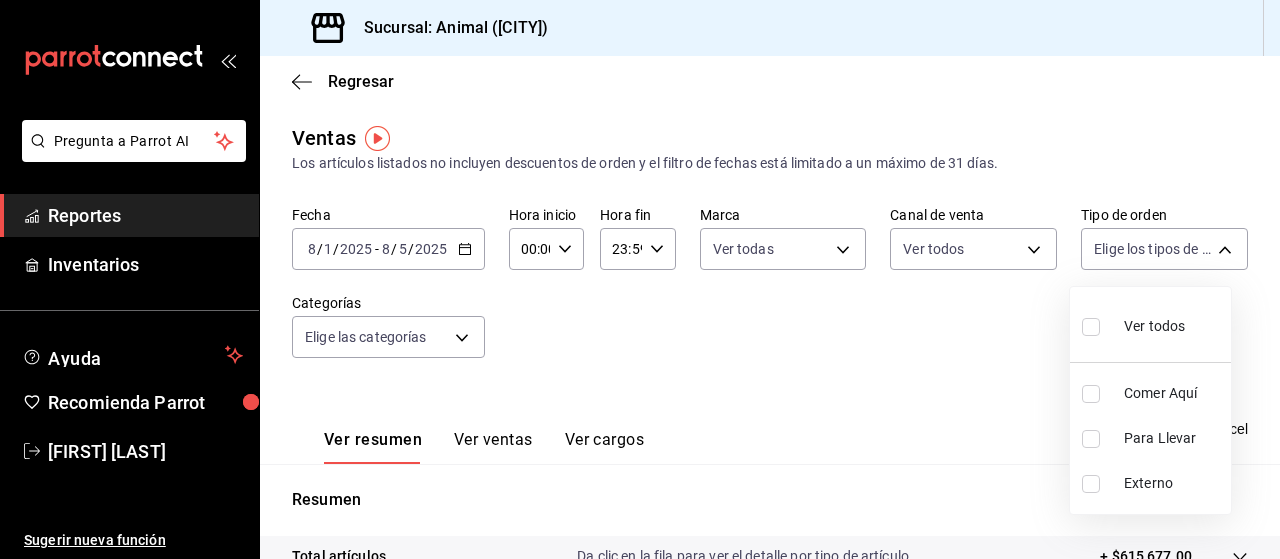 click on "Ver todos" at bounding box center [1154, 326] 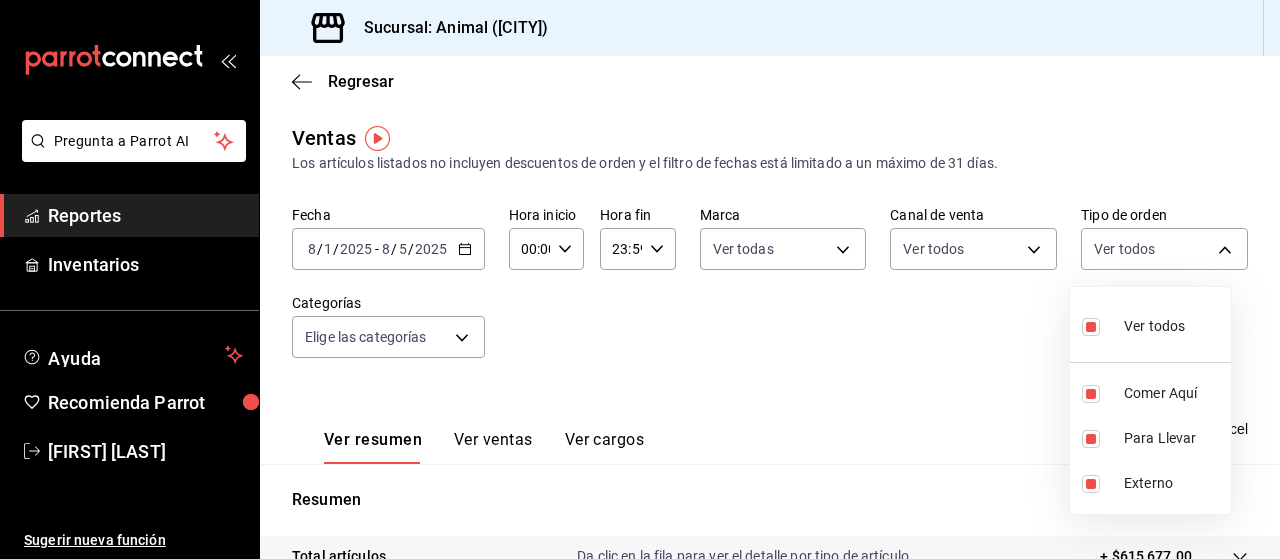 click at bounding box center (640, 279) 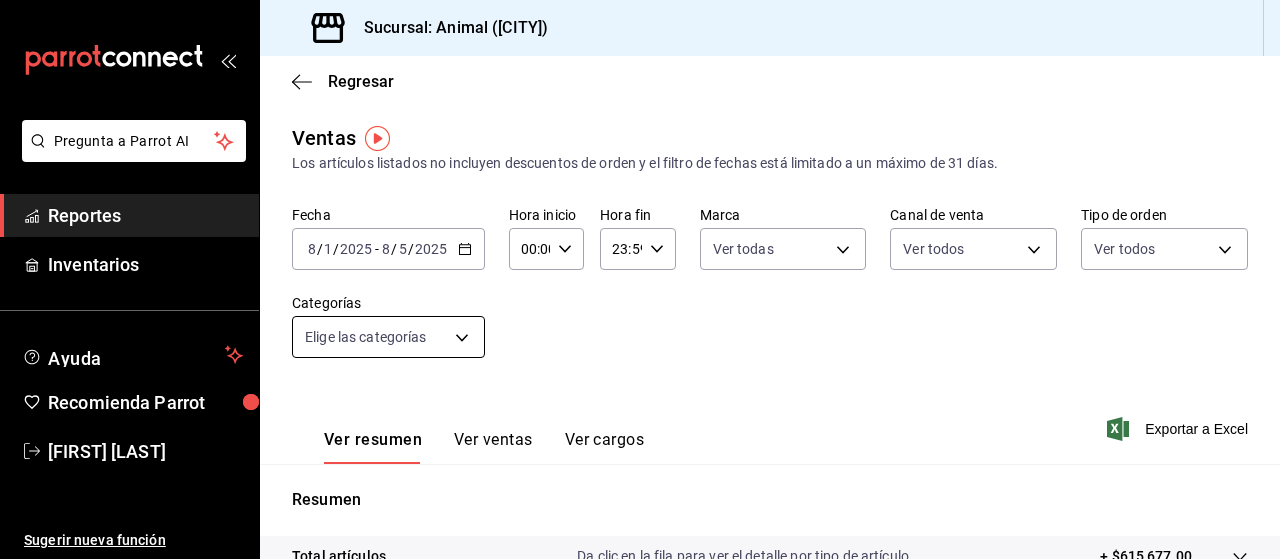 click on "Pregunta a Parrot AI Reportes   Inventarios   Ayuda Recomienda Parrot   [FIRST] [LAST]   Sugerir nueva función   Sucursal: Animal ([CITY]) Regresar Ventas Los artículos listados no incluyen descuentos de orden y el filtro de fechas está limitado a un máximo de 31 días. Fecha [DATE] [DATE] - [DATE] [DATE] Hora inicio 00:00 Hora inicio Hora fin 23:59 Hora fin Marca Ver todas [UUID] Canal de venta Ver todos PARROT,UBER_EATS,RAPPI,DIDI_FOOD,ONLINE Tipo de orden Ver todos [UUID],[UUID],EXTERNAL Categorías Elige las categorías Ver resumen Ver ventas Ver cargos Exportar a Excel Resumen Total artículos Da clic en la fila para ver el detalle por tipo de artículo + $615,677.00 Cargos por servicio + $0.00 Venta bruta = $615,677.00 Descuentos totales - $45.80 Certificados de regalo - $1,511.00 Venta total = $614,120.20 Impuestos - $84,706.23 Venta neta = $529,413.97 Pregunta a Parrot AI Reportes     Ayuda" at bounding box center [640, 279] 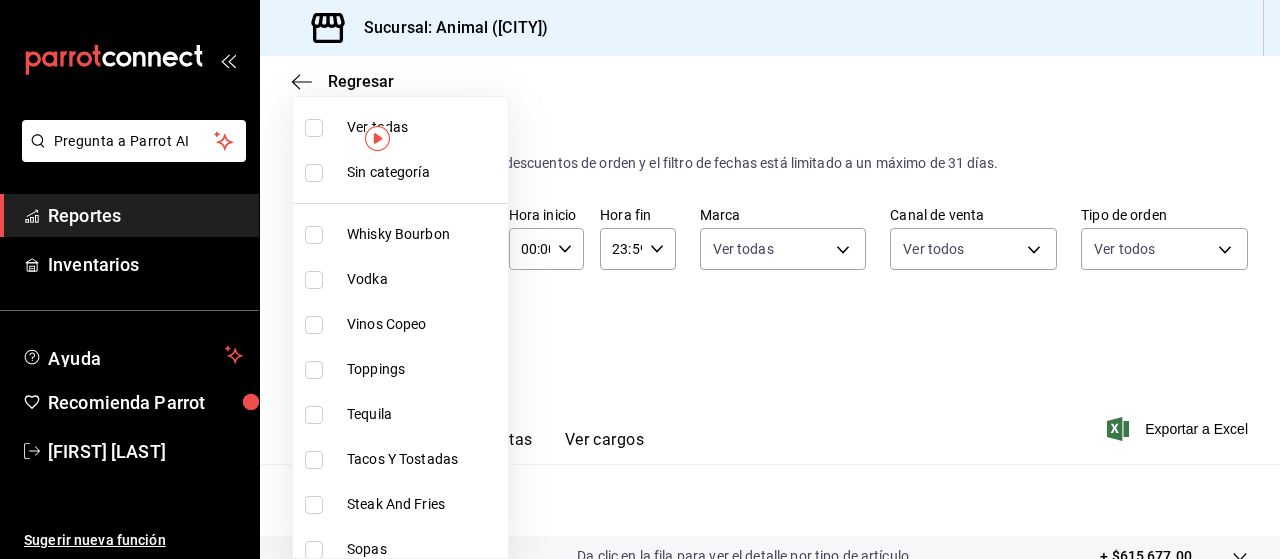 click on "Ver todas" at bounding box center [423, 127] 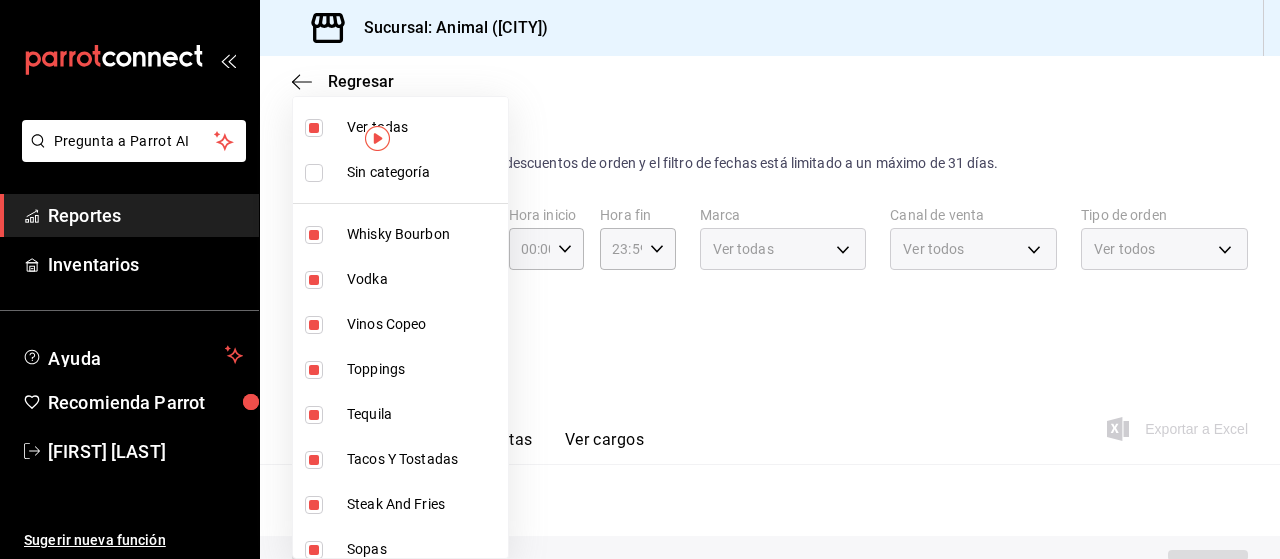 click at bounding box center (640, 279) 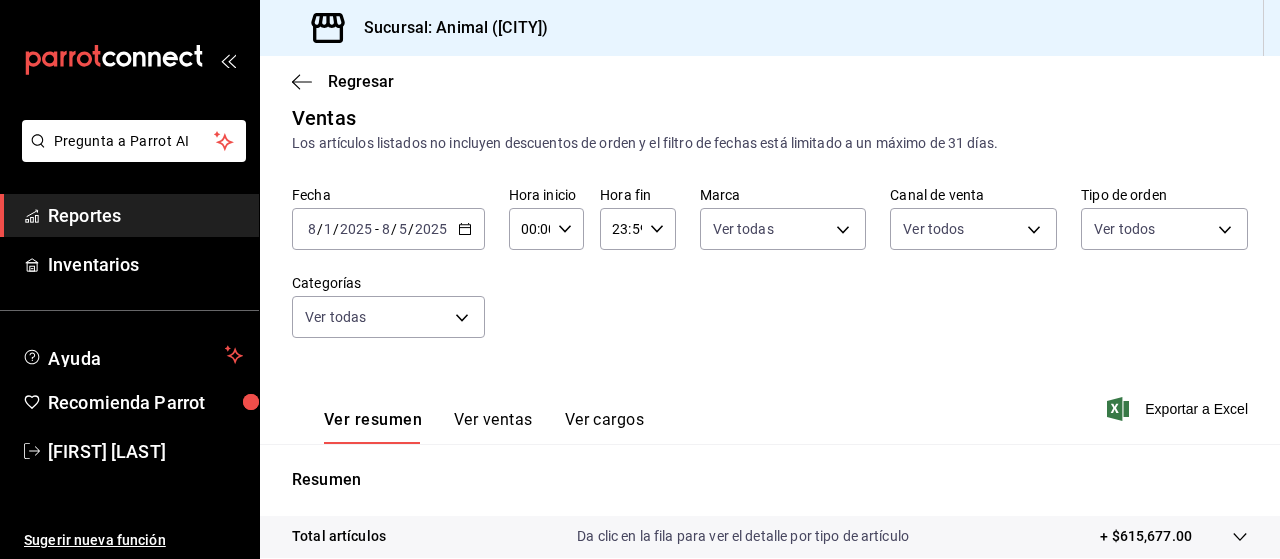 scroll, scrollTop: 0, scrollLeft: 0, axis: both 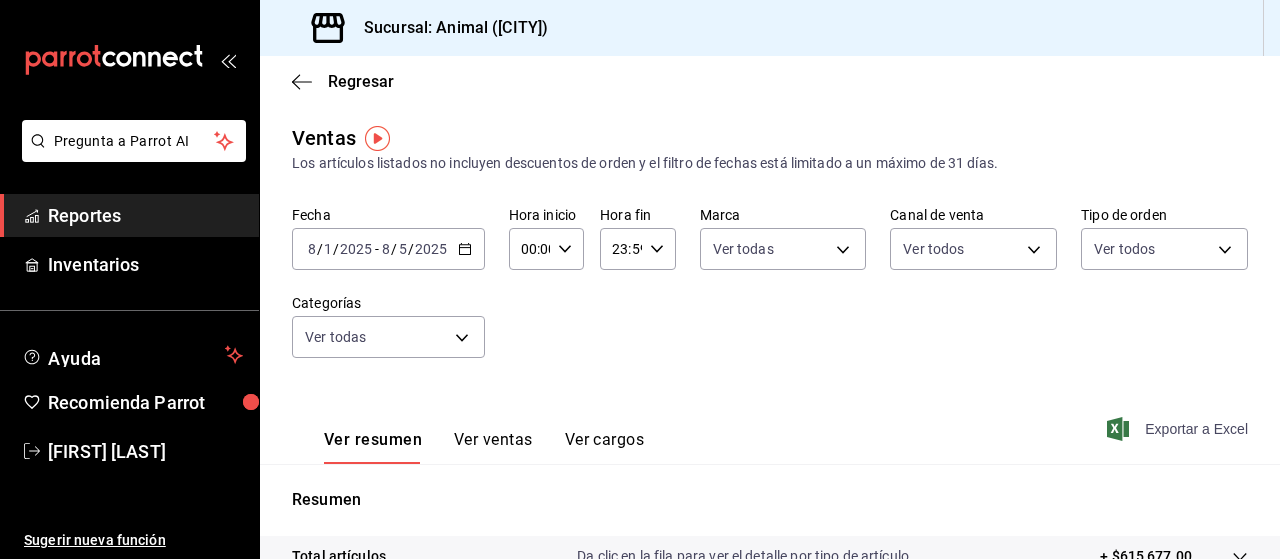 click on "Exportar a Excel" at bounding box center (1179, 429) 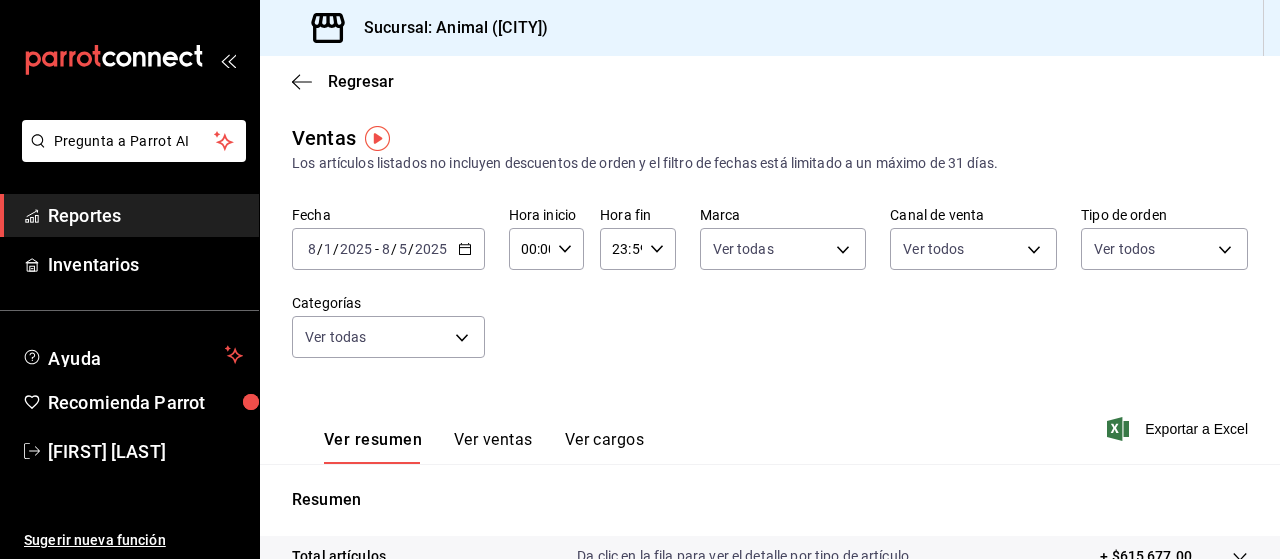 click 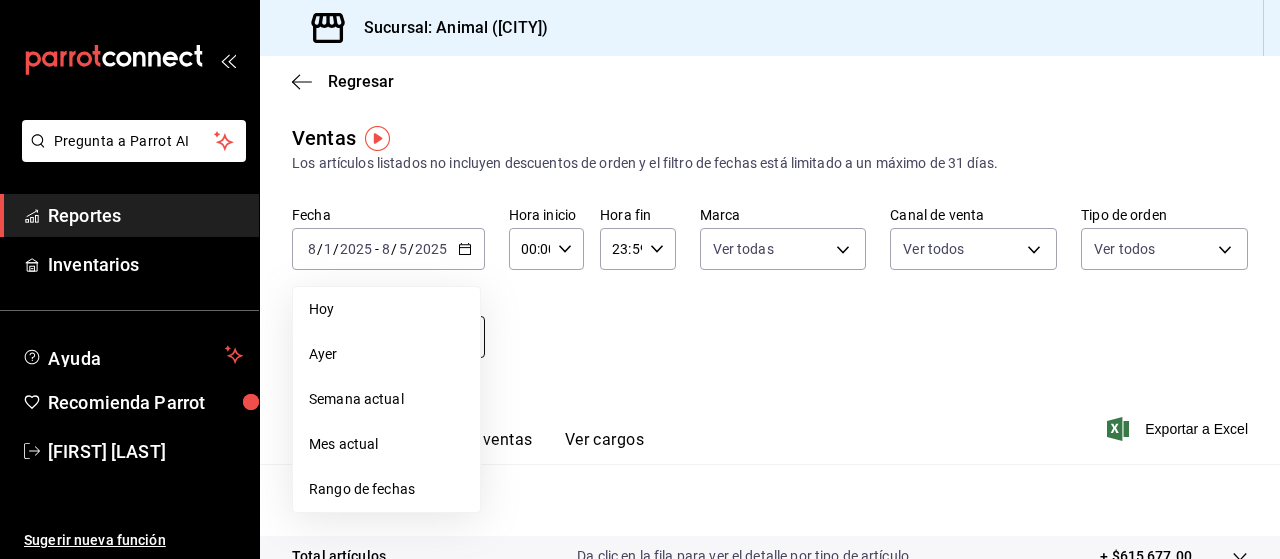 click on "Ayer" at bounding box center [386, 354] 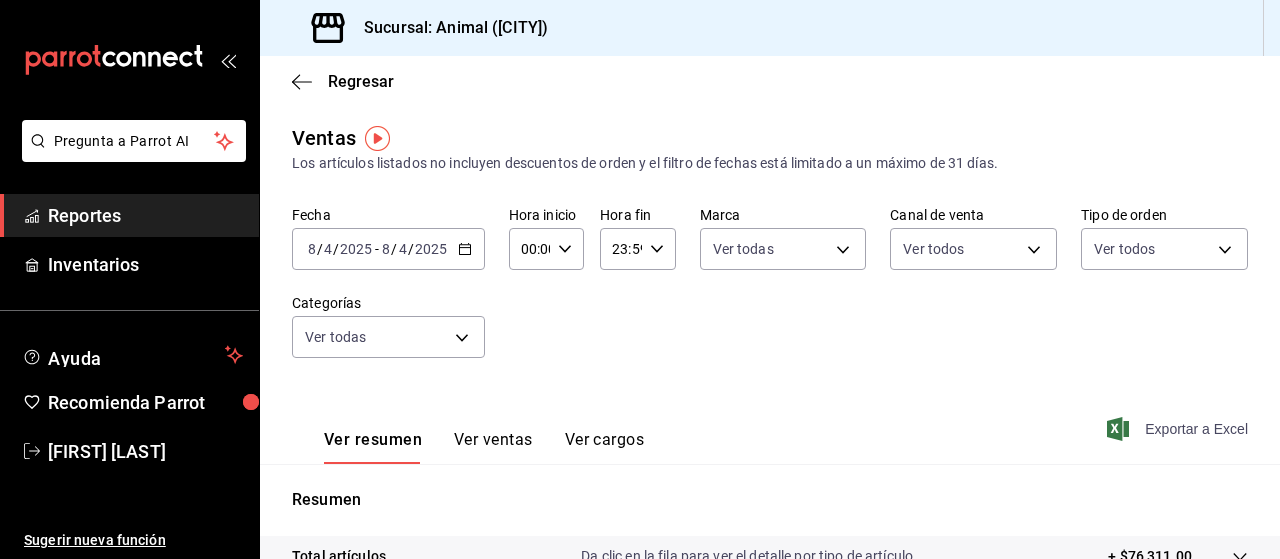 click on "Exportar a Excel" at bounding box center (1179, 429) 